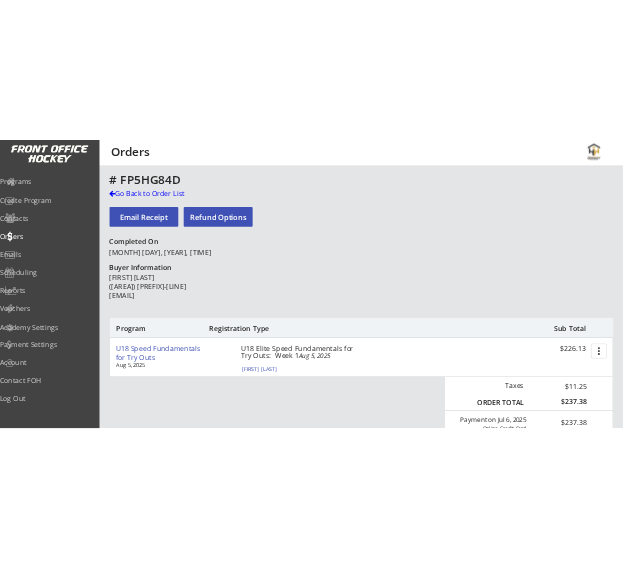 scroll, scrollTop: 0, scrollLeft: 0, axis: both 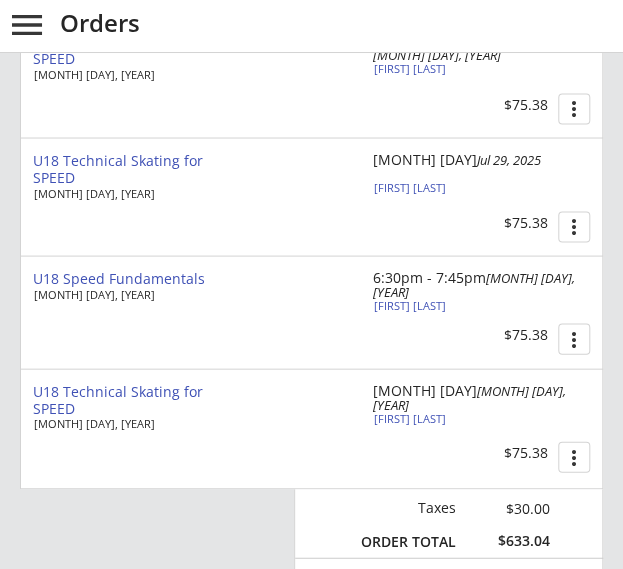click on "U18 Speed Fundamentals Jun 30, 2025 6:30pm - 7:45pm
Jul 24, 2025 Ally Mcmullen $75.38 more_vert" at bounding box center [312, 312] 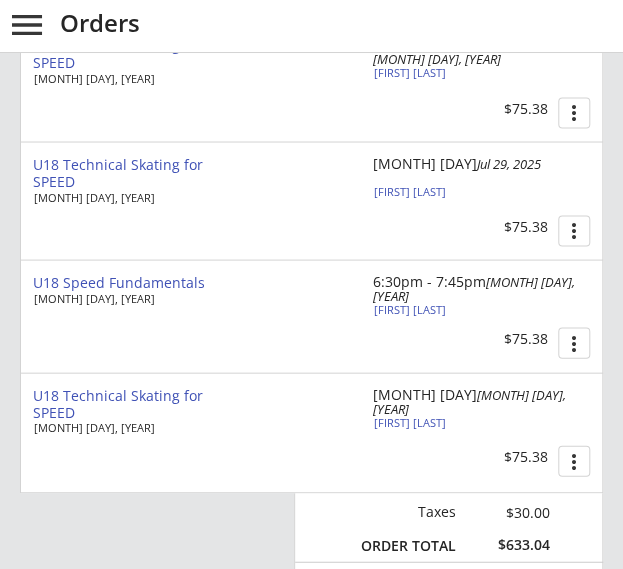 click on "U18 Technical Skating for SPEED  Jul 14, 2025 July 29
Jul 29, 2025 Ally Mcmullen $75.38 more_vert" at bounding box center (312, 200) 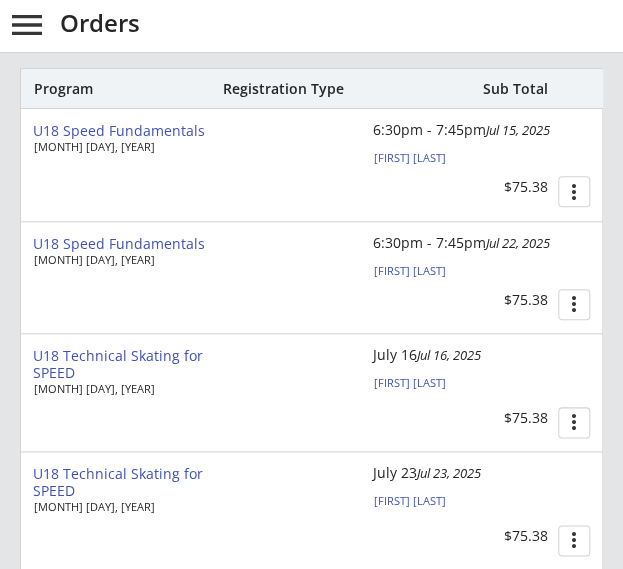 scroll, scrollTop: 292, scrollLeft: 0, axis: vertical 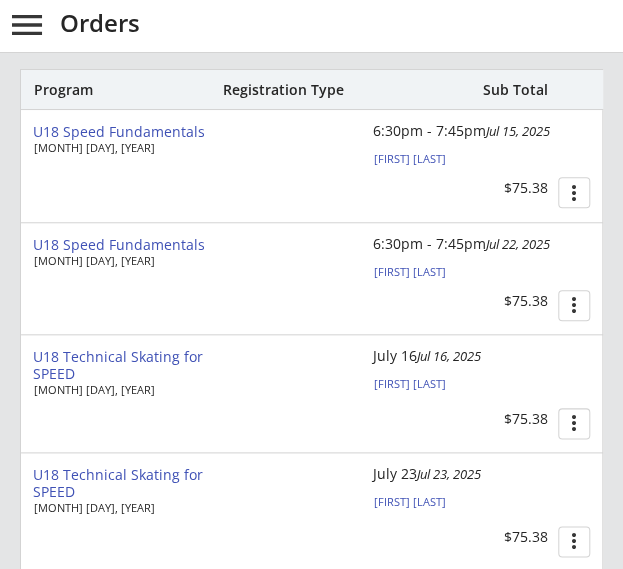 click on "U18 Technical Skating for SPEED  Jul 14, 2025 July 16
Jul 16, 2025 Ally Mcmullen $75.38 more_vert" at bounding box center (312, 393) 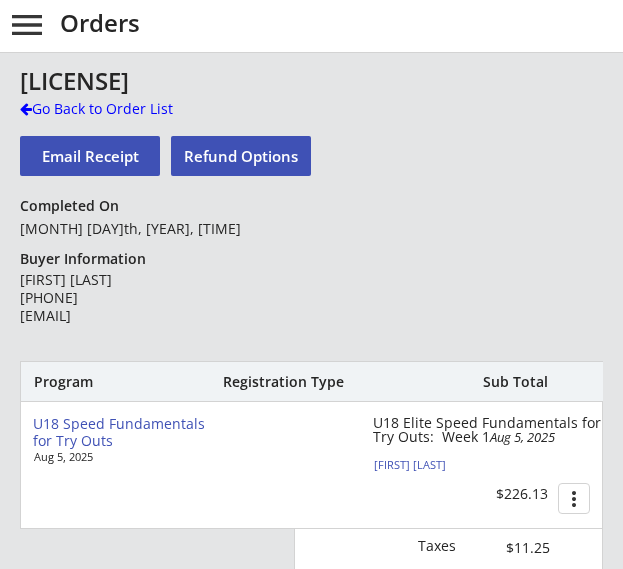 scroll, scrollTop: 0, scrollLeft: 0, axis: both 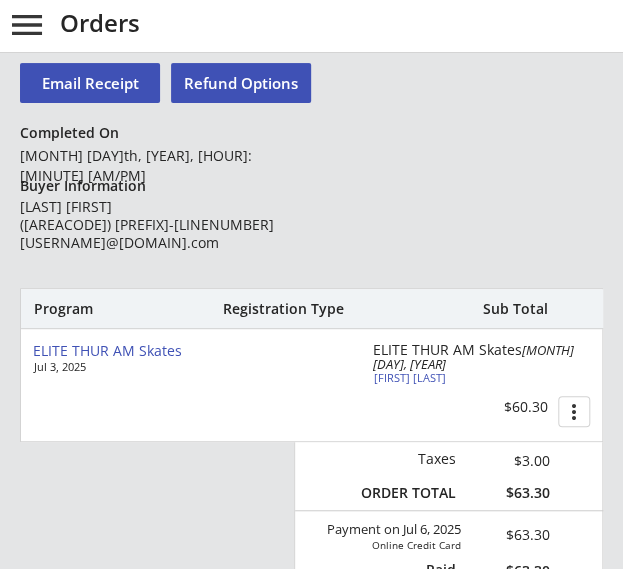 click on "ELITE THUR AM Skates  [MONTH] [DAY], [YEAR] ELITE THUR AM Skates
[MONTH] [DAY], [YEAR] [FIRST] [LAST] $[PRICE] more_vert" at bounding box center [312, 385] 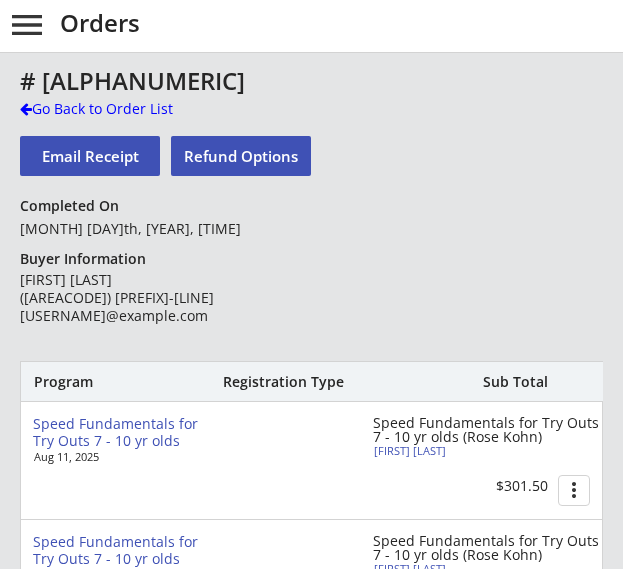 scroll, scrollTop: 0, scrollLeft: 0, axis: both 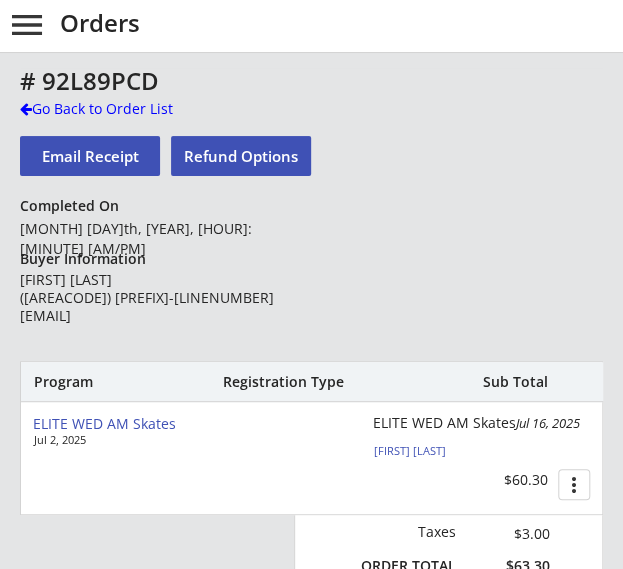 click on "# 92L89PCD  Go Back to Order List Email Receipt Refund Options Completed On July 6th, 2025, 6:20 pm Buyer Information Rod Klassen
(403) 635-9284 rod@rodklassen.com Program Registration Type Sub Total ELITE WED AM Skates  Jul 2, 2025 ELITE WED AM Skates
Jul 16, 2025 Ryker Klassen $60.30 more_vert Taxes $3.00 ORDER TOTAL $63.30 Payment on Jul 6, 2025 Online Credit Card $63.30 Paid $63.30 System Fees paid $0.30 Issue Credit Voucher Order in CAD Order Notes  (internal use)" at bounding box center (311, 656) 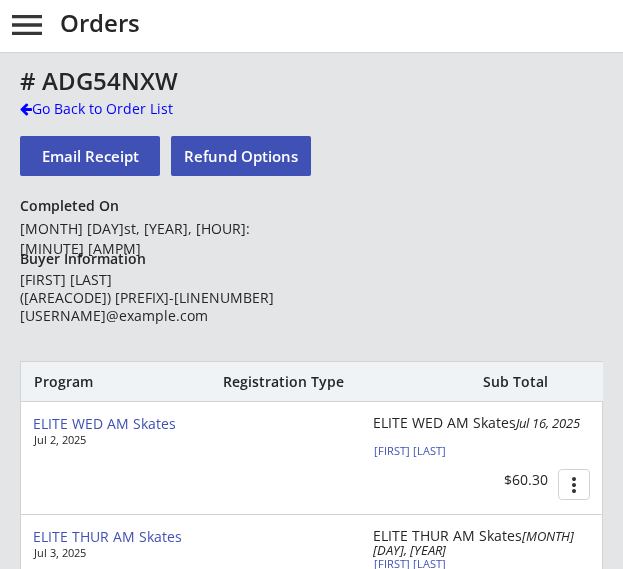 scroll, scrollTop: 0, scrollLeft: 0, axis: both 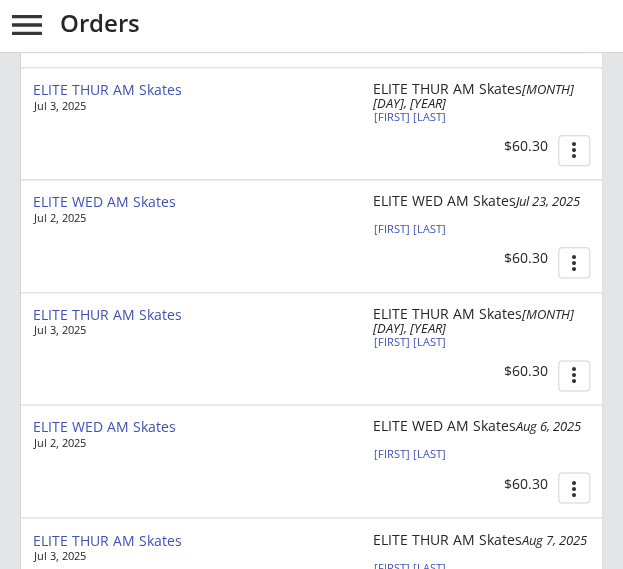 click on "ELITE WED AM Skates  [MONTH] [DAY], [YEAR] ELITE WED AM Skates
[MONTH] [DAY], [YEAR] [FIRST] [LAST] $[PRICE] more_vert" at bounding box center (312, 236) 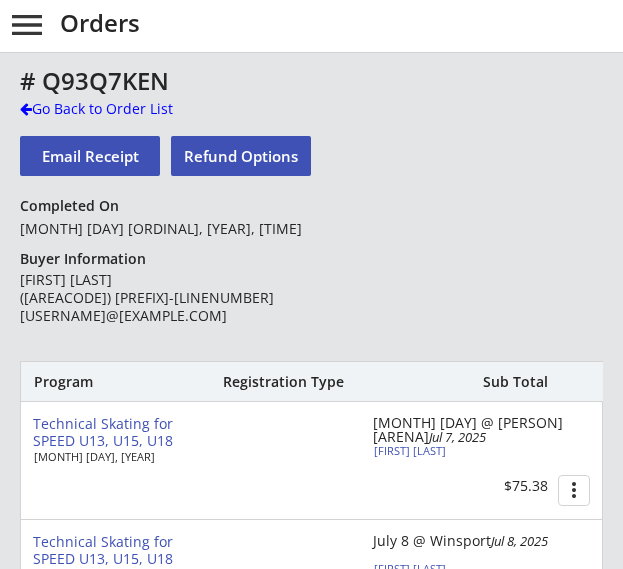 scroll, scrollTop: 0, scrollLeft: 0, axis: both 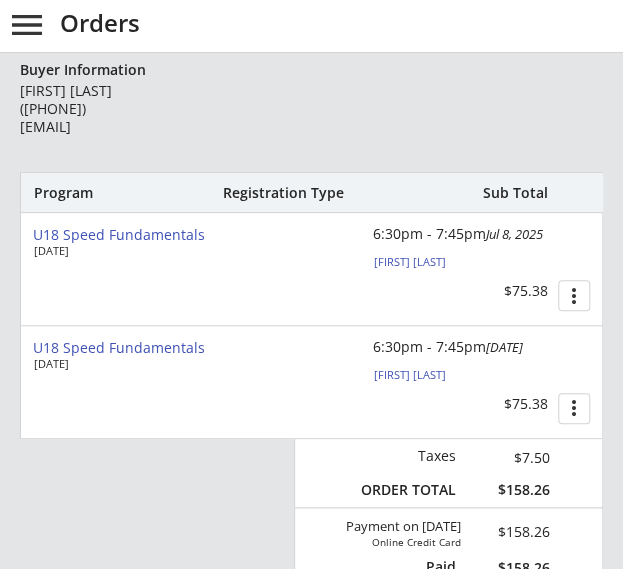 click on "# SKY7AY09  Go Back to Order List Email Receipt Refund Options Completed On July 7th, 2025, 10:43 am Buyer Information Leslie Sundmyhr
(587) 585-7102 lesliesundmyhr@gmail.com Program Registration Type Sub Total U18 Speed Fundamentals Jun 30, 2025 6:30pm - 7:45pm
Jul 8, 2025 Cameron Sundmyhr $75.38 more_vert U18 Speed Fundamentals Jun 30, 2025 6:30pm - 7:45pm
Jul 10, 2025 Cameron Sundmyhr $75.38 more_vert Taxes $7.50 ORDER TOTAL $158.26 Payment on Jul 7, 2025 Online Credit Card $158.26 Paid $158.26 System Fees paid $0.76 Issue Credit Voucher Order in CAD Order Notes  (internal use)" at bounding box center (311, 523) 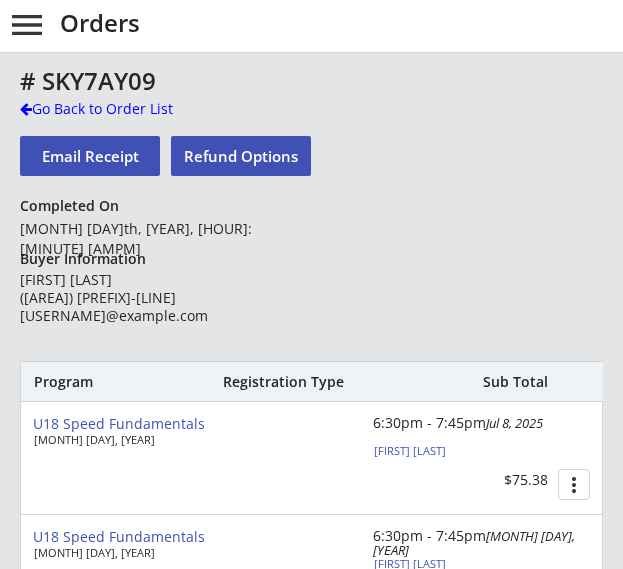 scroll, scrollTop: 0, scrollLeft: 0, axis: both 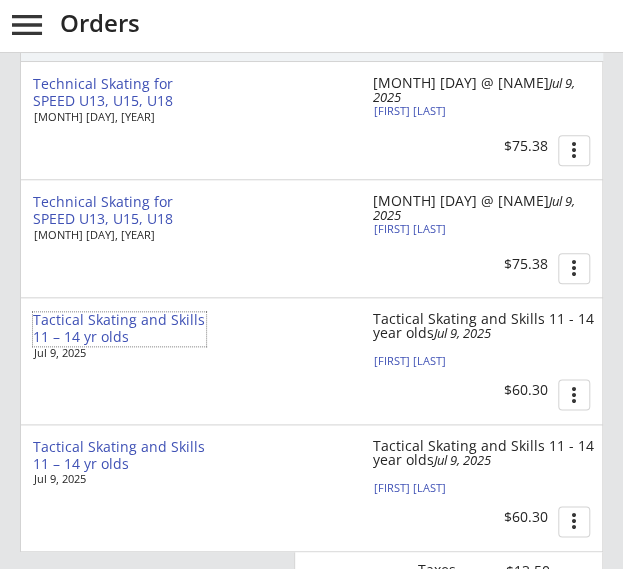 click on "Tactical Skating and Skills 11 – 14 yr olds" at bounding box center (119, 329) 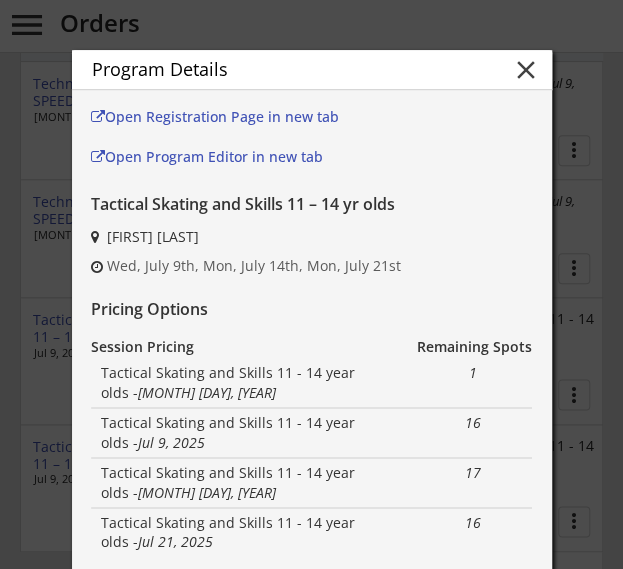 scroll, scrollTop: 338, scrollLeft: 0, axis: vertical 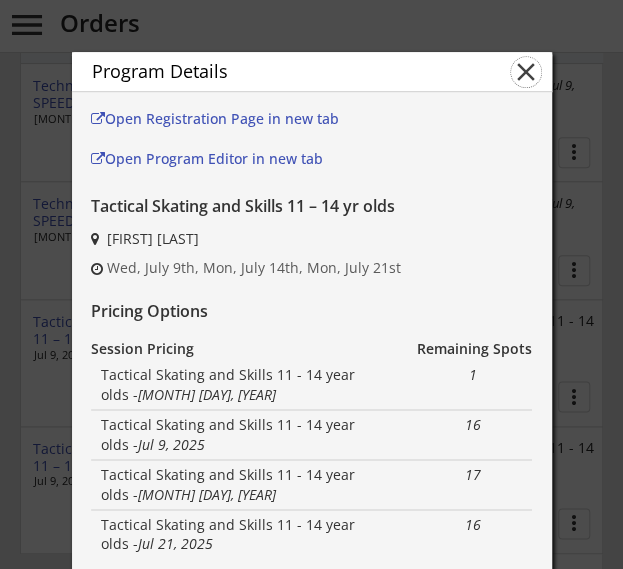 click on "close" at bounding box center [526, 72] 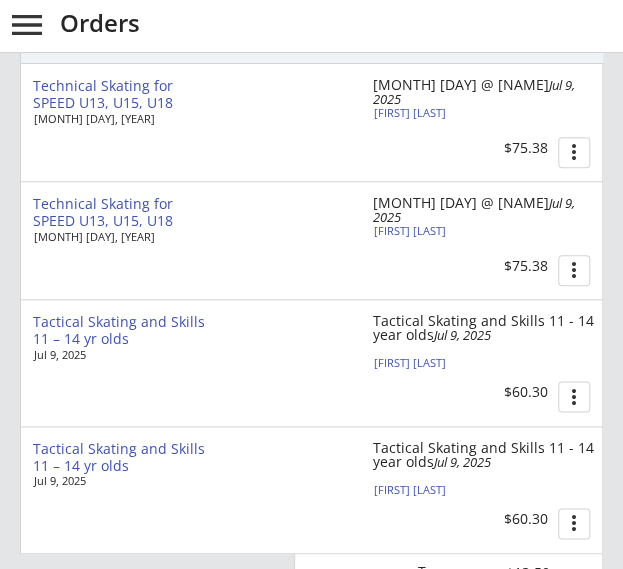 click on "Tactical Skating and Skills 11 – 14 yr olds" at bounding box center [119, 331] 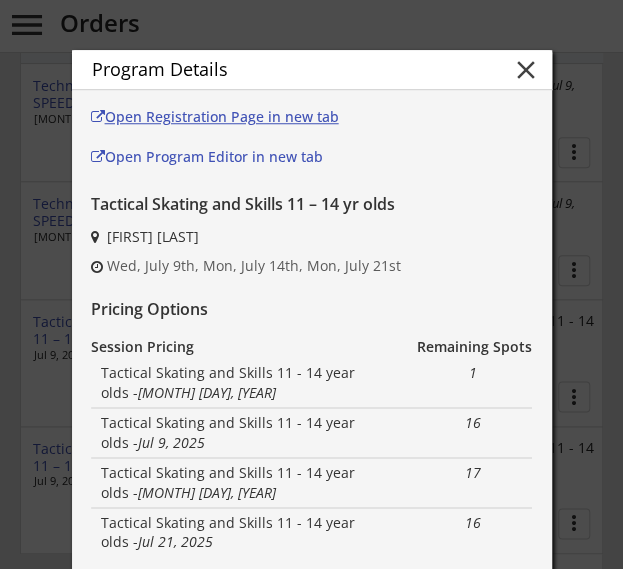 click on "Open Registration Page in new tab" at bounding box center [223, 117] 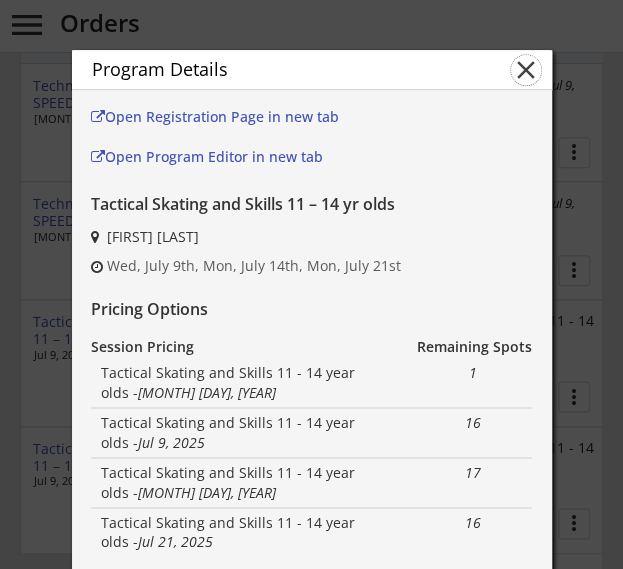 click on "close" at bounding box center [526, 70] 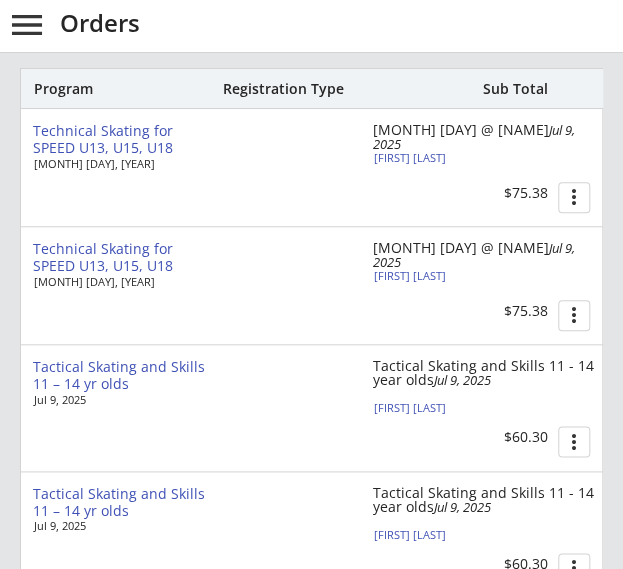 scroll, scrollTop: 292, scrollLeft: 0, axis: vertical 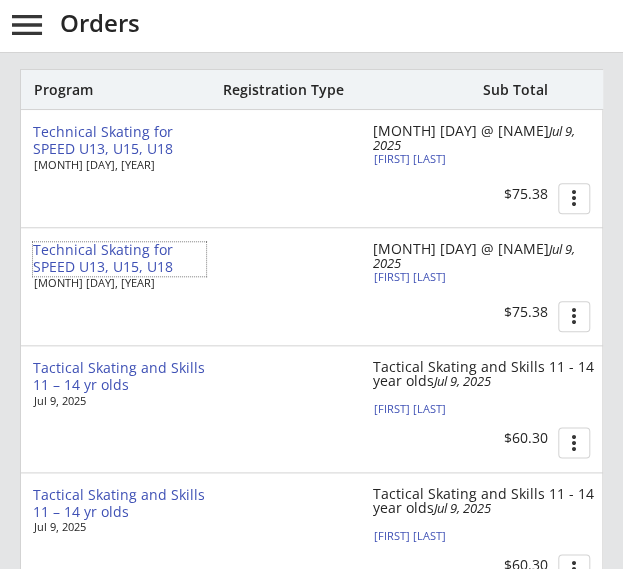 click on "Technical Skating for SPEED U13, U15, U18" at bounding box center [119, 259] 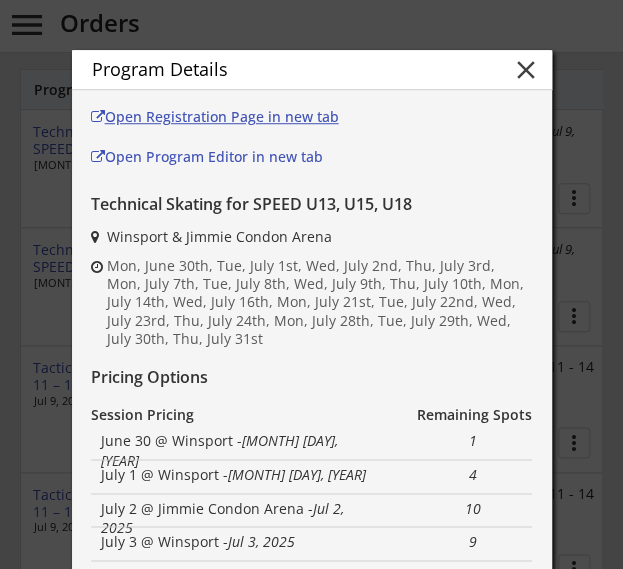 click on "Open Registration Page in new tab" at bounding box center [223, 117] 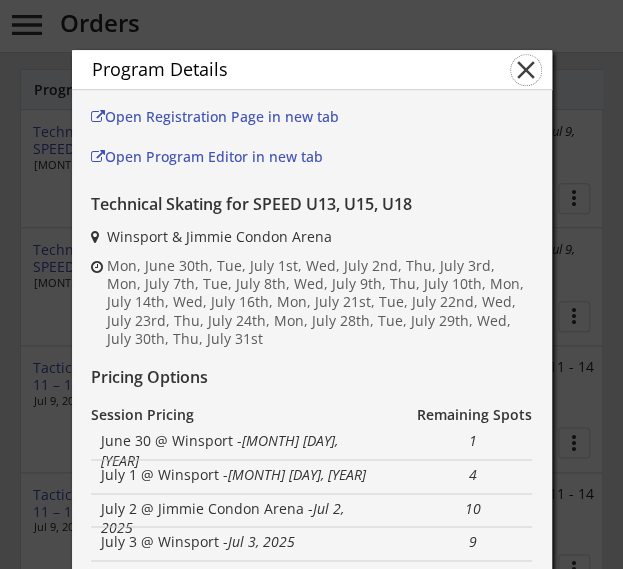 click on "close" at bounding box center [526, 70] 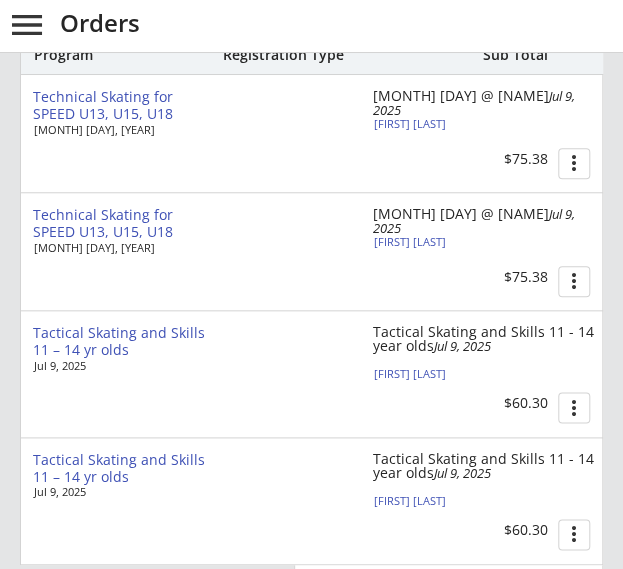 scroll, scrollTop: 326, scrollLeft: 0, axis: vertical 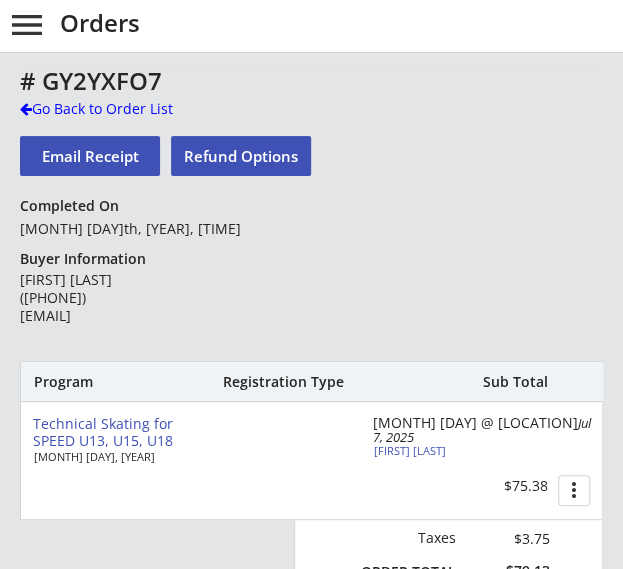 click on "# GY2YXFO7  Go Back to Order List Email Receipt Refund Options Completed On [MONTH] [DAY]th, [YEAR], [TIME] Buyer Information [FIRST] [LAST]
([PHONE]) [EMAIL] Program Registration Type Sub Total Technical Skating for SPEED U13, U15, U18 [MONTH] [DAY], [YEAR] [MONTH] [DAY] @ [LOCATION]
[MONTH] [DAY], [YEAR] [FIRST] [LAST] $[PRICE]
Taxes $[PRICE]
ORDER TOTAL $[PRICE] Payment on [MONTH] [DAY], [YEAR] Online Credit Card $[PRICE] Paid $[PRICE] System Fees paid $[PRICE] Issue Credit Voucher Order in CAD Order Notes  (internal use)" at bounding box center (311, 658) 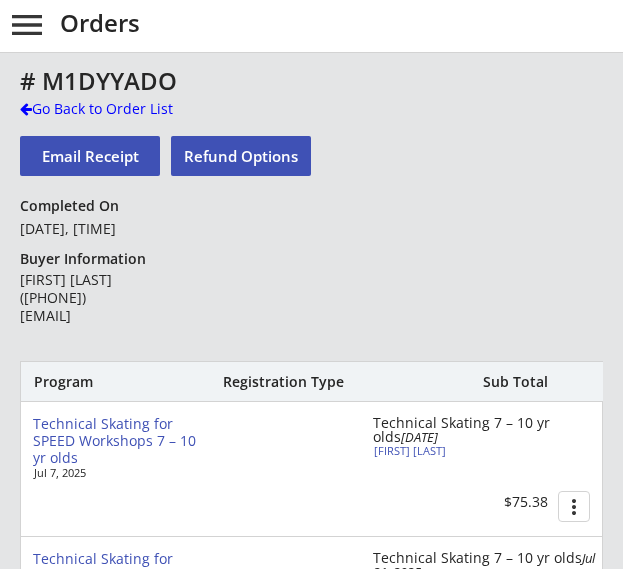 scroll, scrollTop: 0, scrollLeft: 0, axis: both 